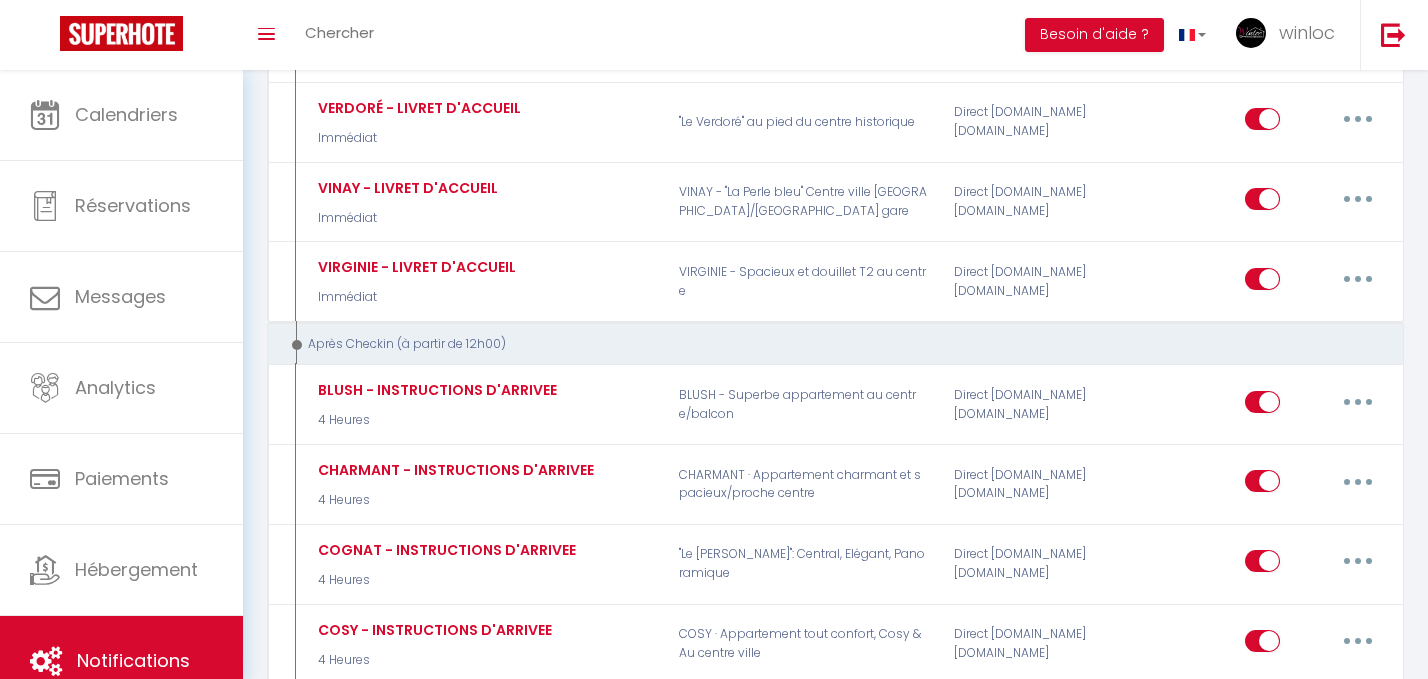 scroll, scrollTop: 2493, scrollLeft: 0, axis: vertical 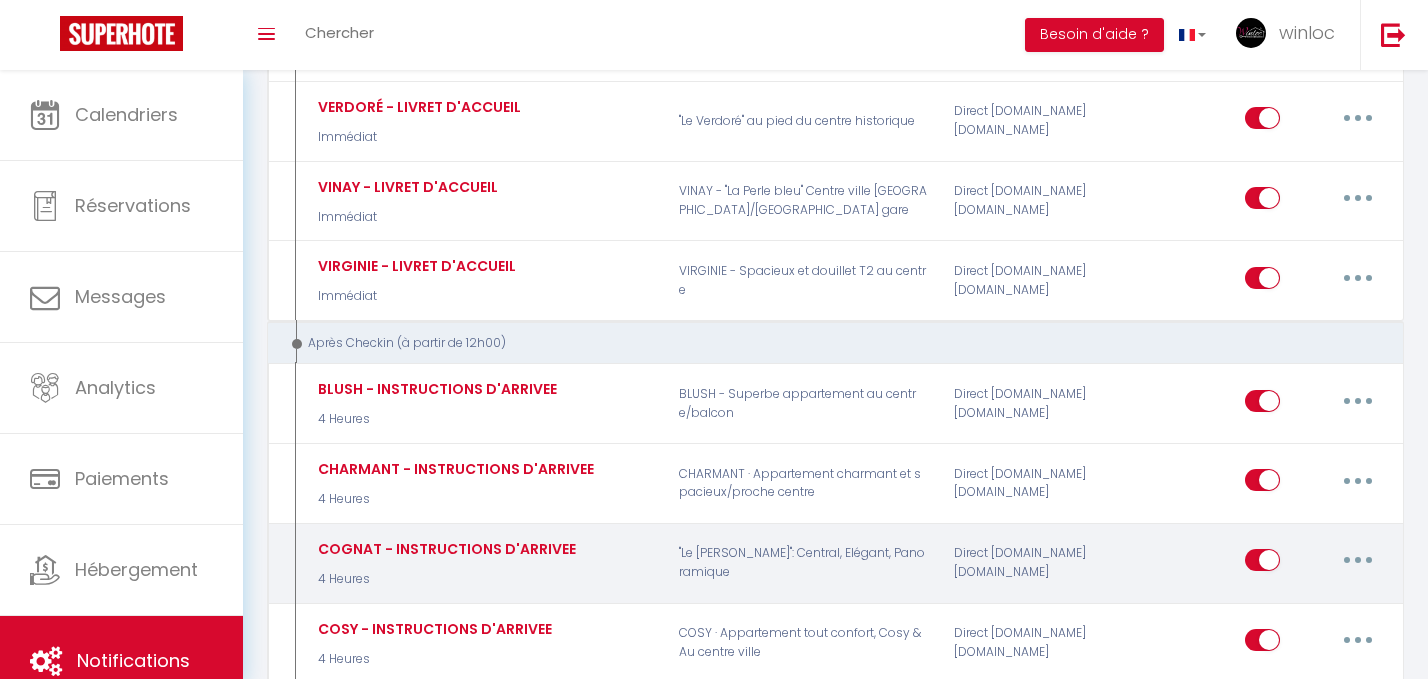 click at bounding box center [1358, 560] 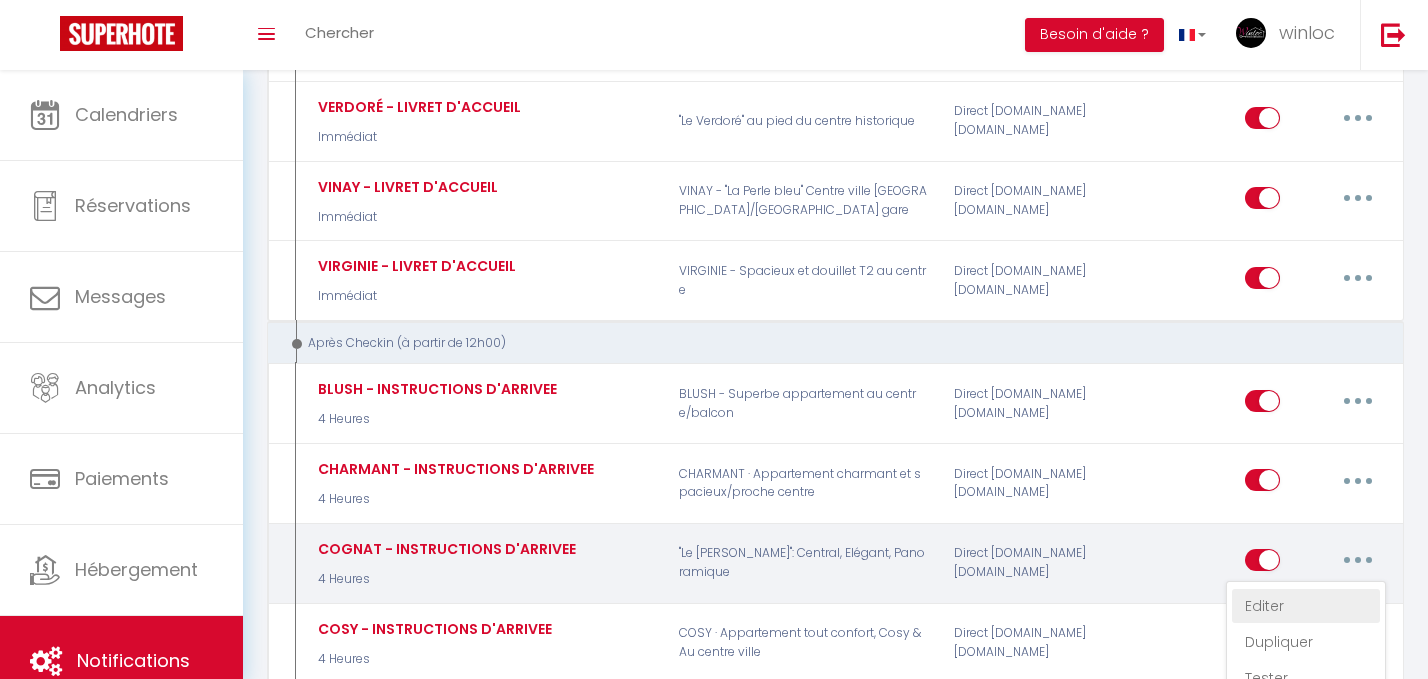 click on "Editer" at bounding box center (1306, 606) 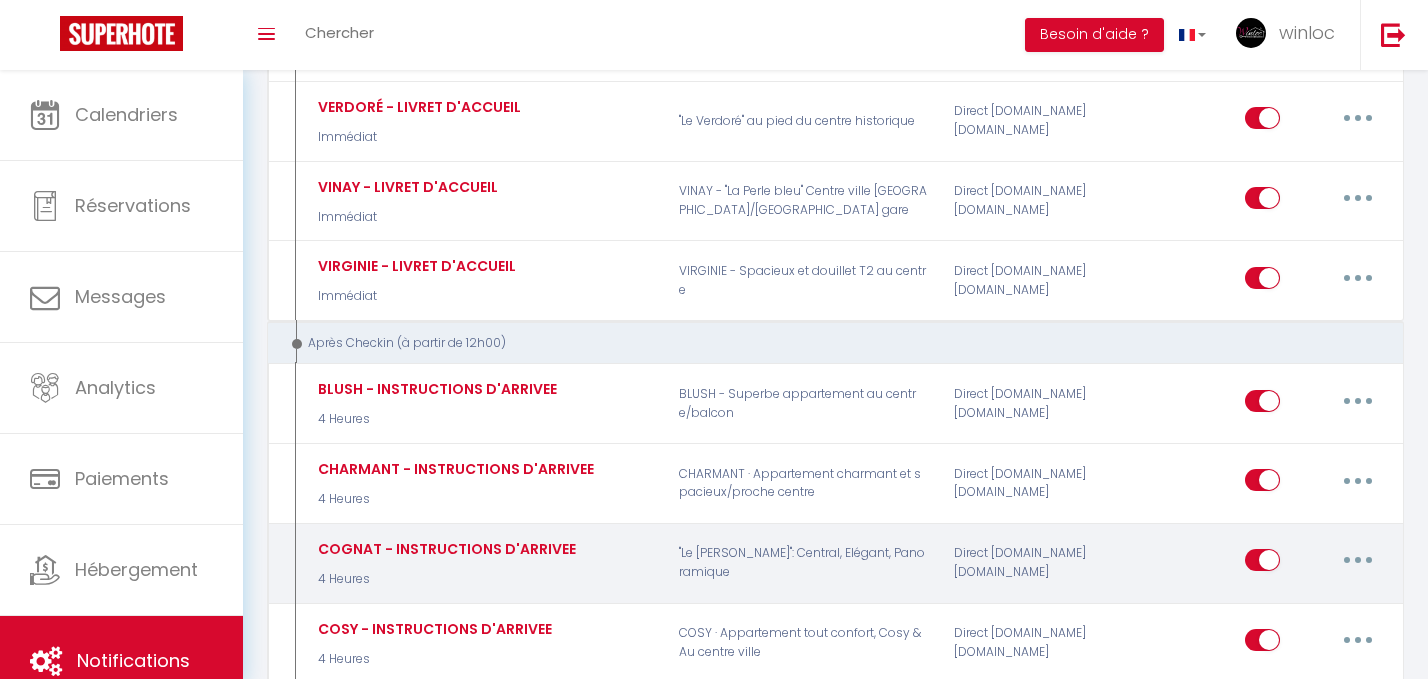 type on "COGNAT - INSTRUCTIONS D'ARRIVEE" 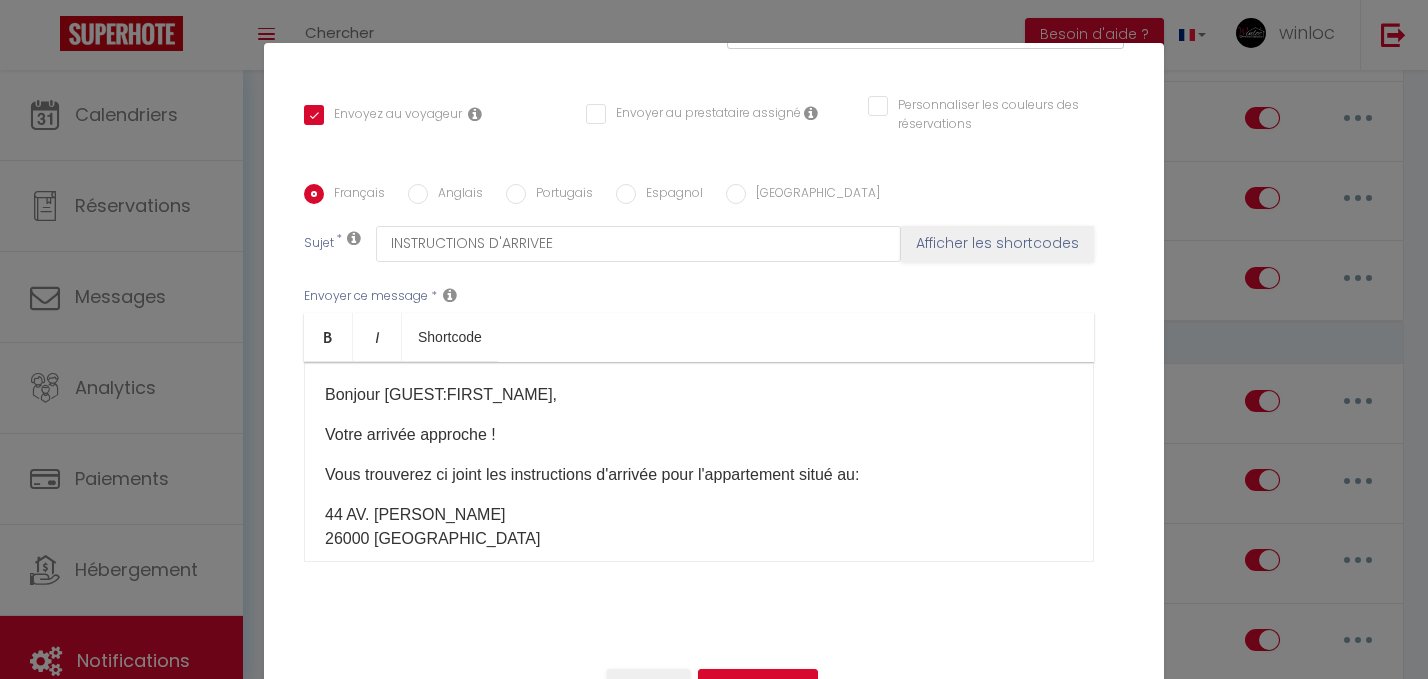 scroll, scrollTop: 412, scrollLeft: 0, axis: vertical 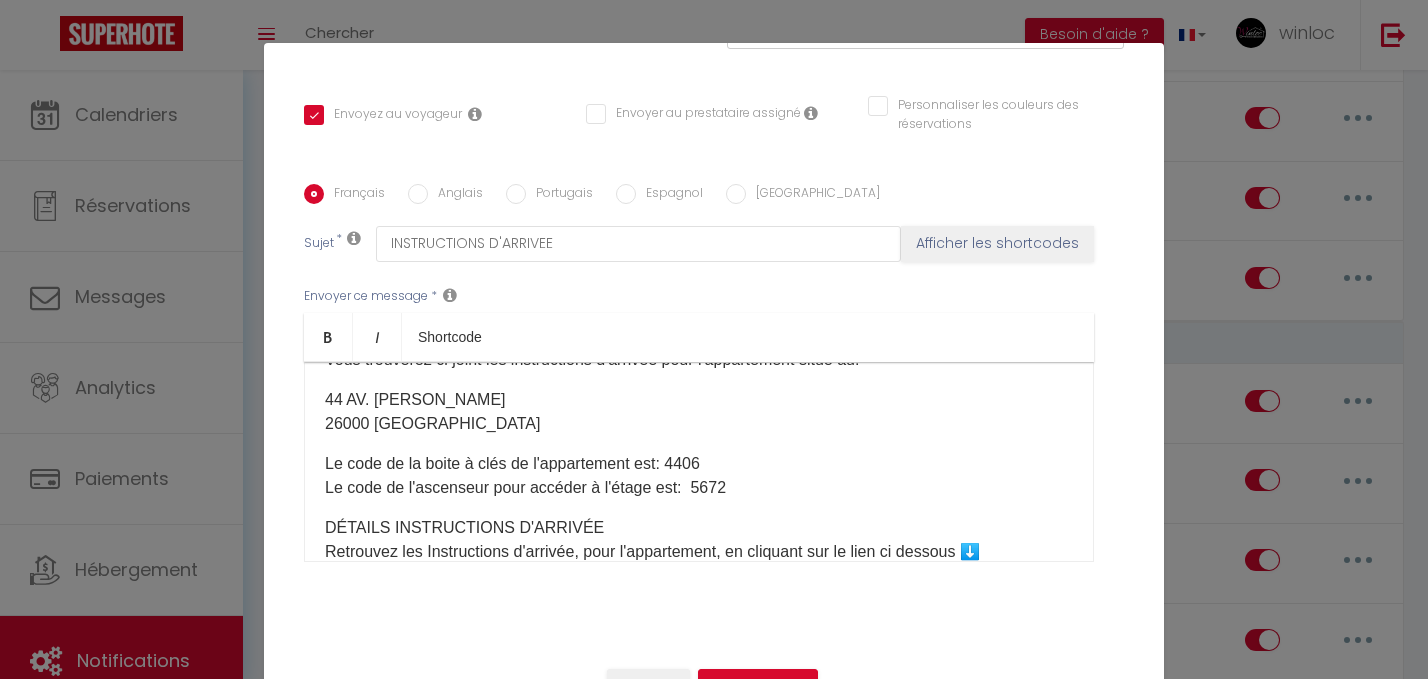 click on "Le code de la boite à clés de l'appartement est: 4406 Le code de l'ascenseur pour accéder à l'étage est:  5672" at bounding box center (699, 476) 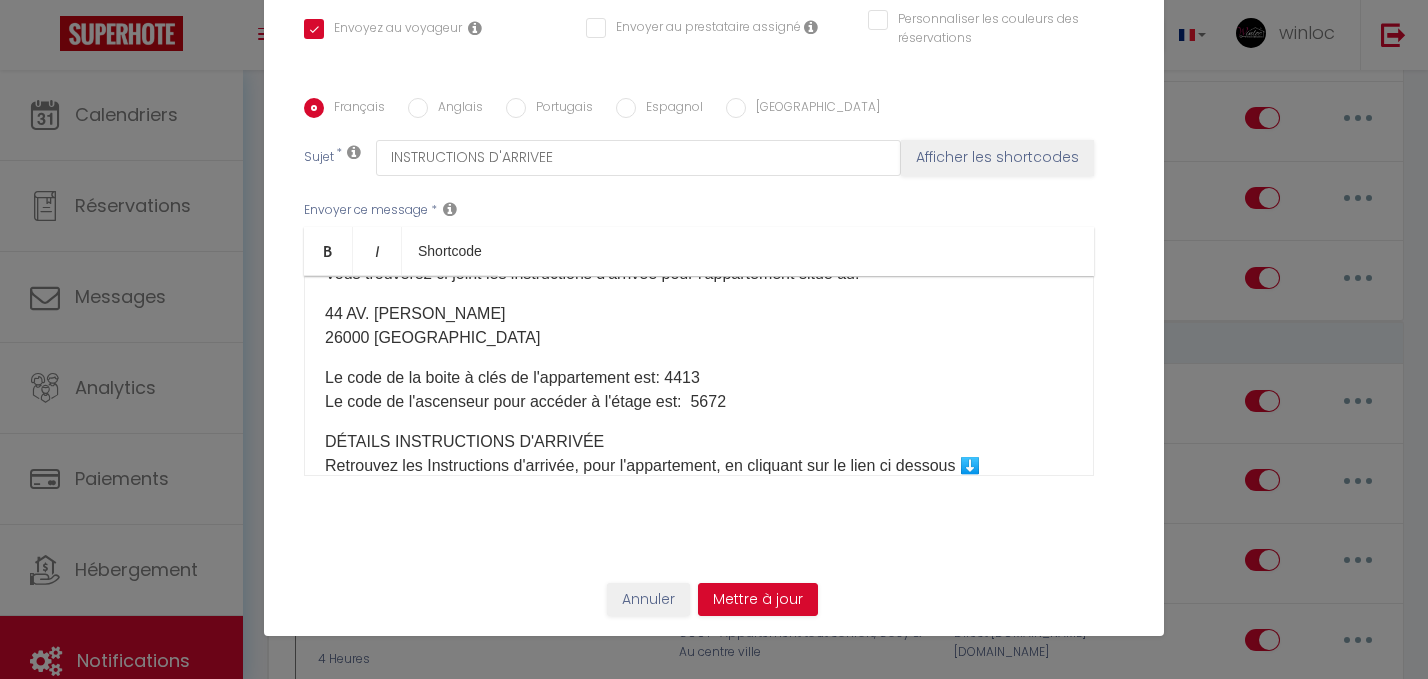 scroll, scrollTop: 86, scrollLeft: 0, axis: vertical 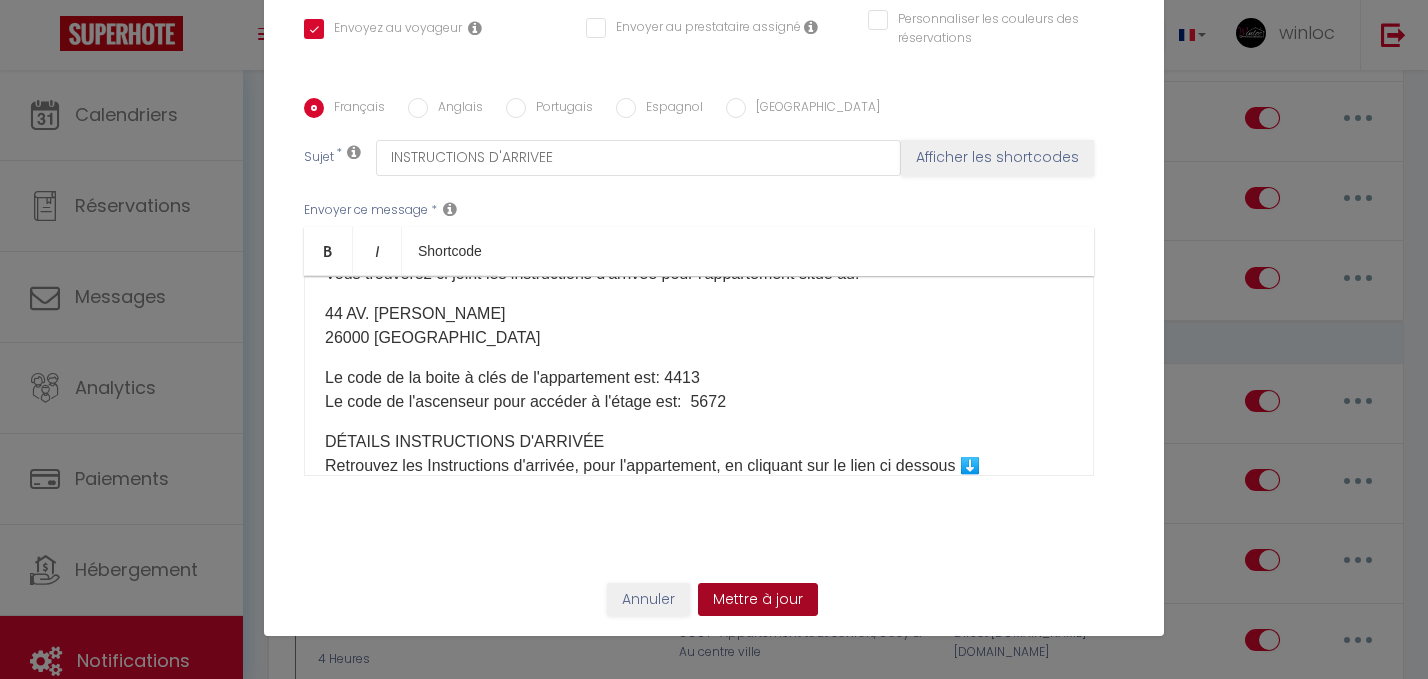 click on "Mettre à jour" at bounding box center [758, 600] 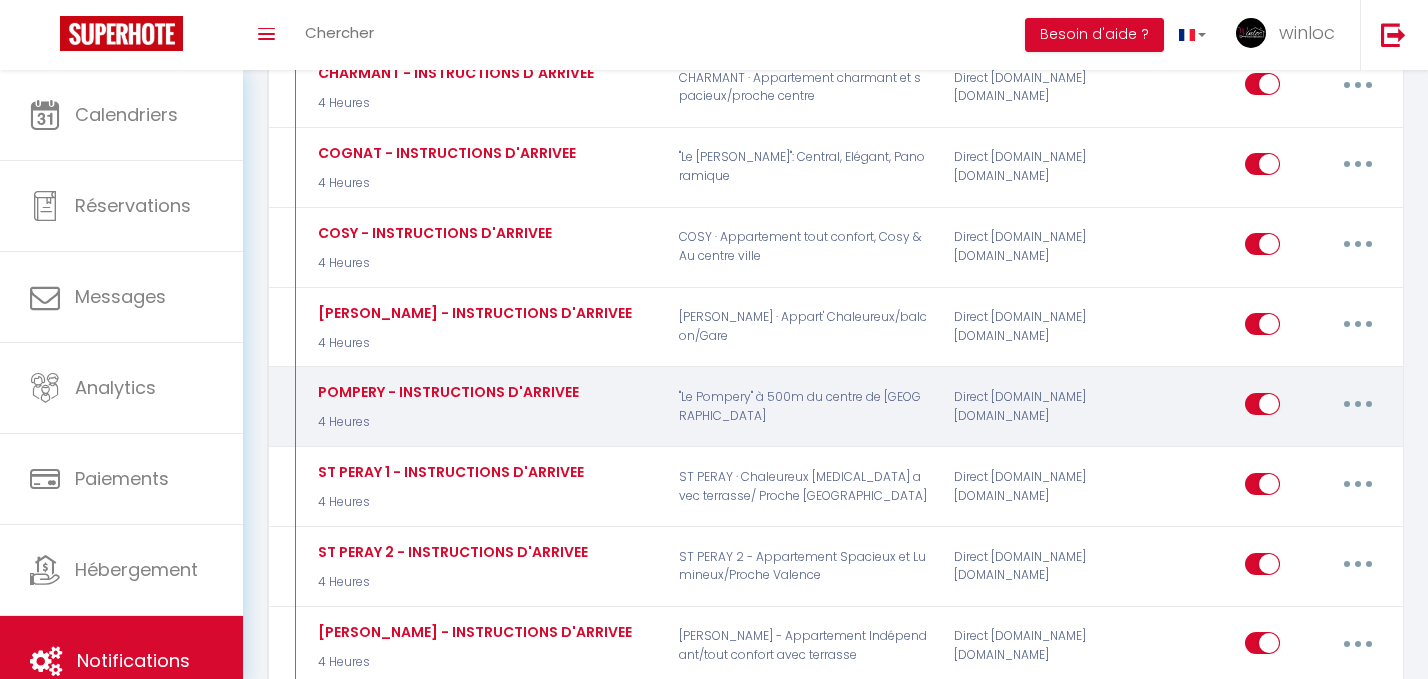 scroll, scrollTop: 2891, scrollLeft: 0, axis: vertical 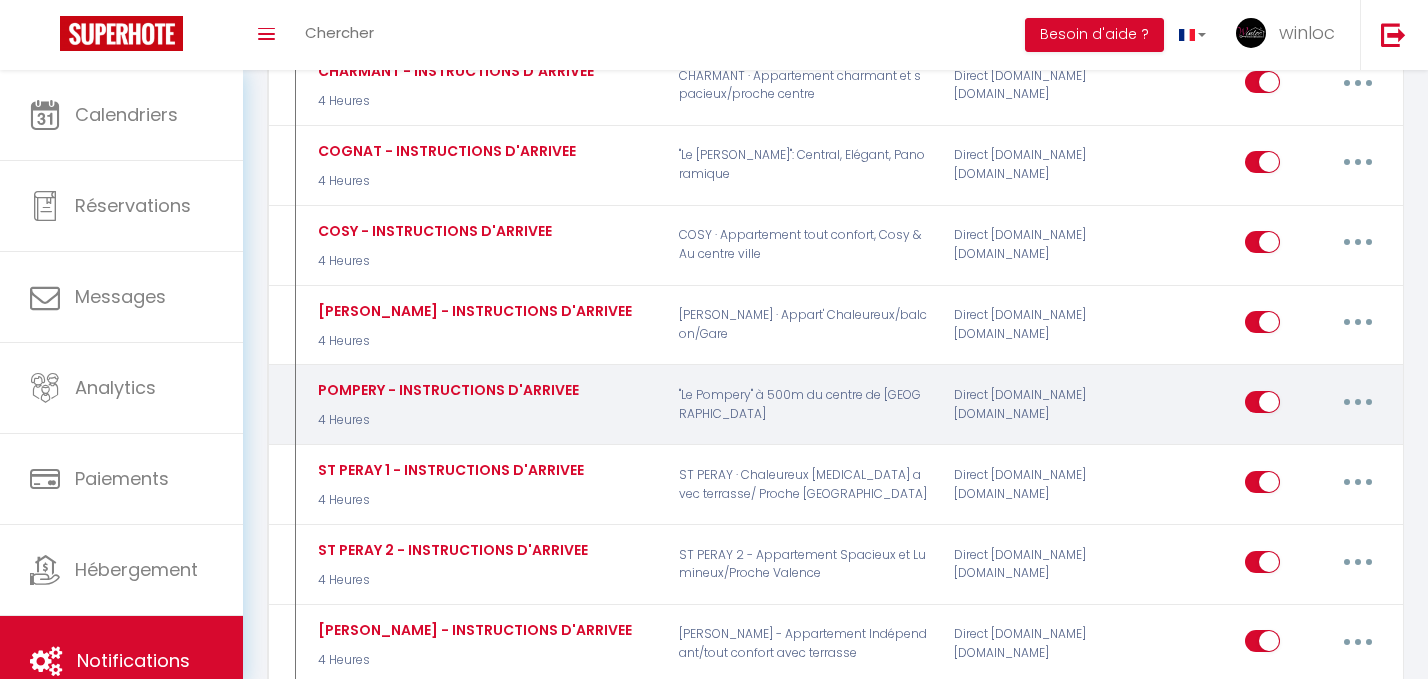 click at bounding box center (1358, 402) 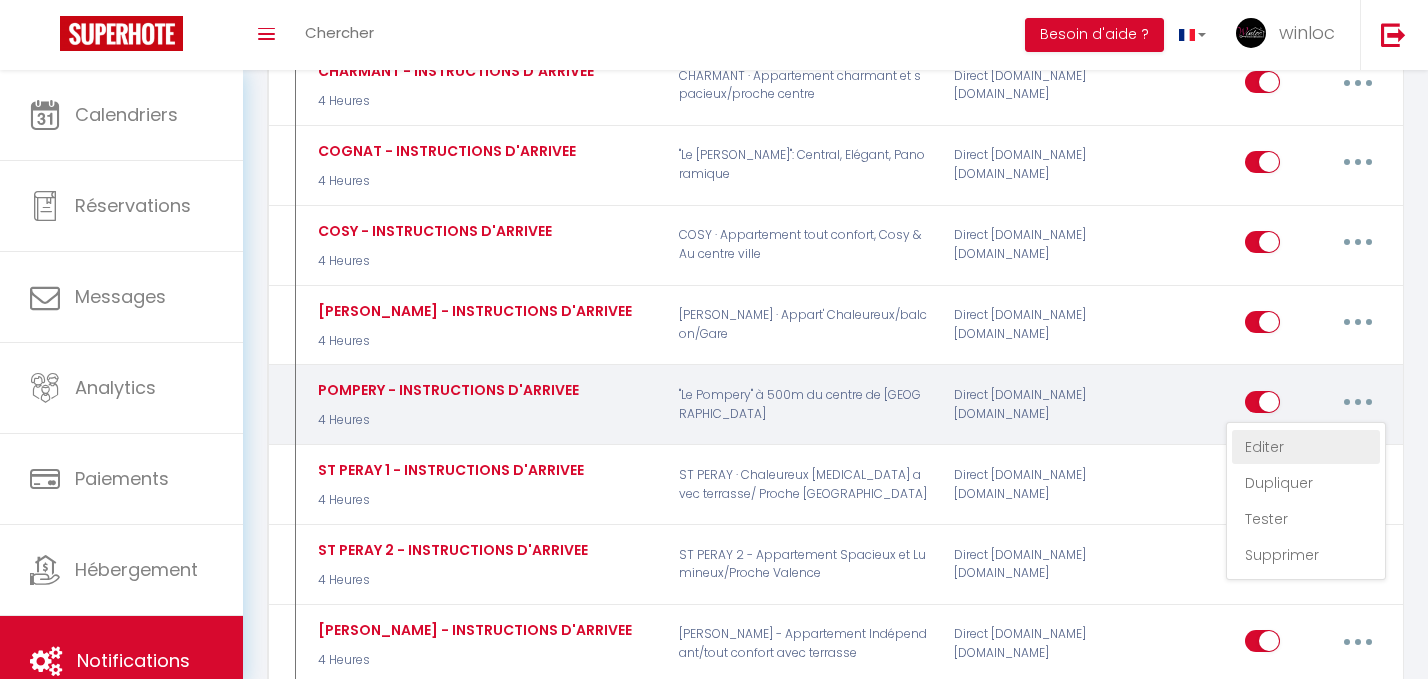 click on "Editer" at bounding box center [1306, 447] 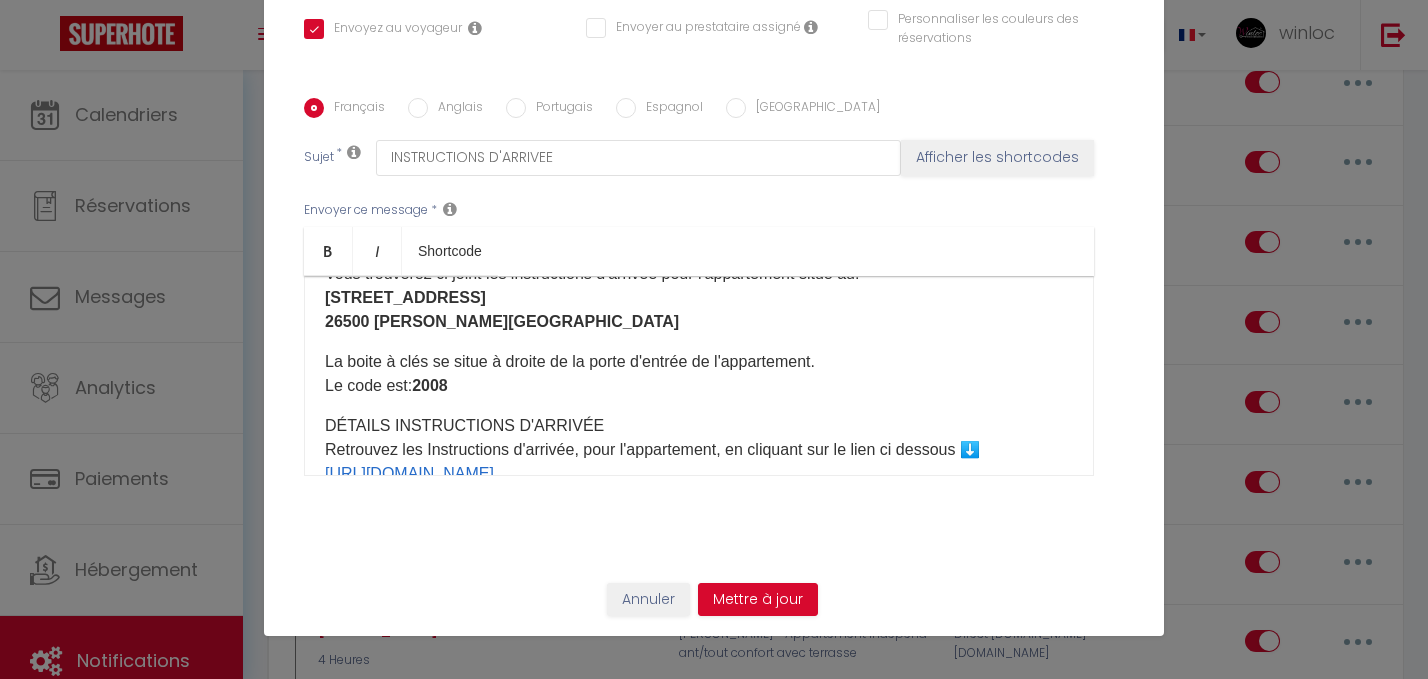 click on "Bonjour [GUEST:FIRST_NAME], Votre arrivée approche !
Vous trouverez ci joint les instructions d'arrivée pour l'appartement situé au: [STREET_ADDRESS][PERSON_NAME]
La boite à clés se situe à droite de la porte d'entrée de l'appartement. Le code est:  2008
DÉTAILS INSTRUCTIONS D'ARRIVÉE Retrouvez les Instructions d'arrivée, pour l'appartement, en cliquant sur le lien ci dessous ⬇️ [URL][DOMAIN_NAME] ​
CLIQUEZ BIEN SUR LE LIEN ⬆️
Toutes les informations sont indiquées sur le lien ci dessus.
Si vous avez la moindre question, n'hésitez pas à nous contacter au [PHONE_NUMBER].​
[PERSON_NAME] & [PERSON_NAME] conciergerie" at bounding box center [699, 376] 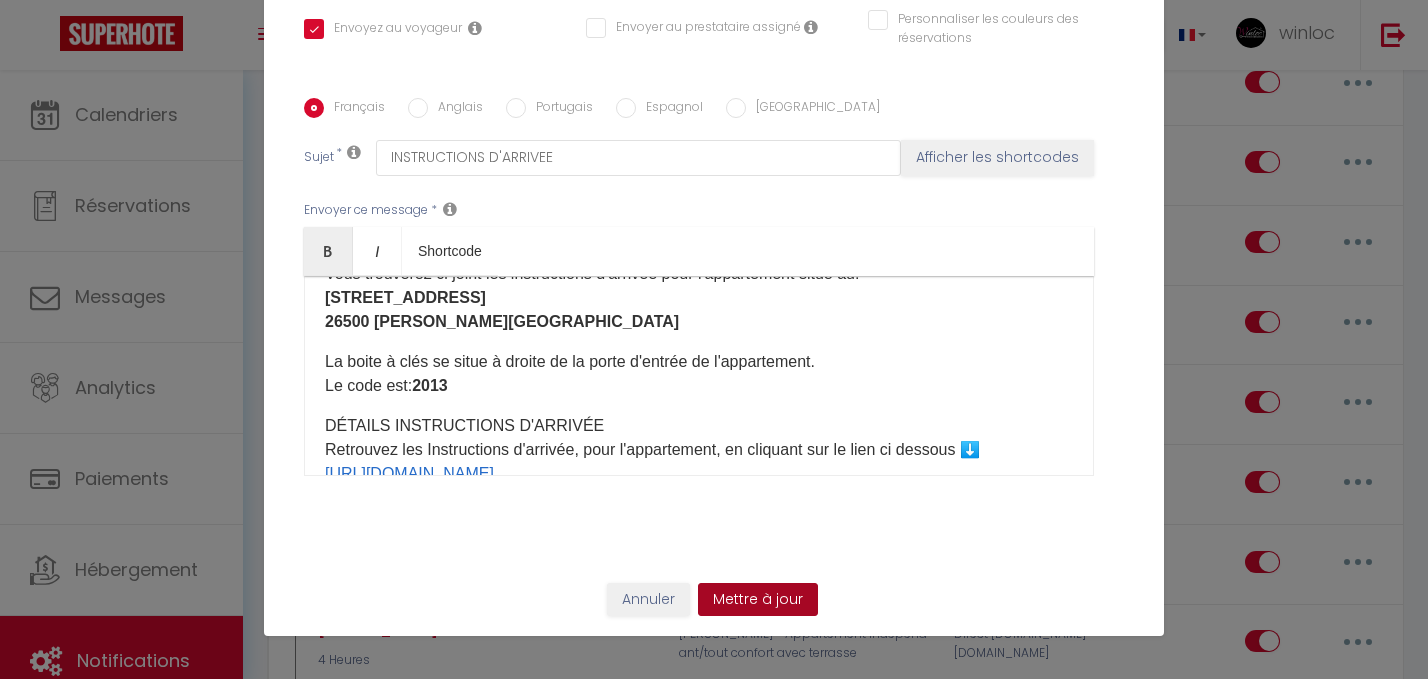 click on "Mettre à jour" at bounding box center (758, 600) 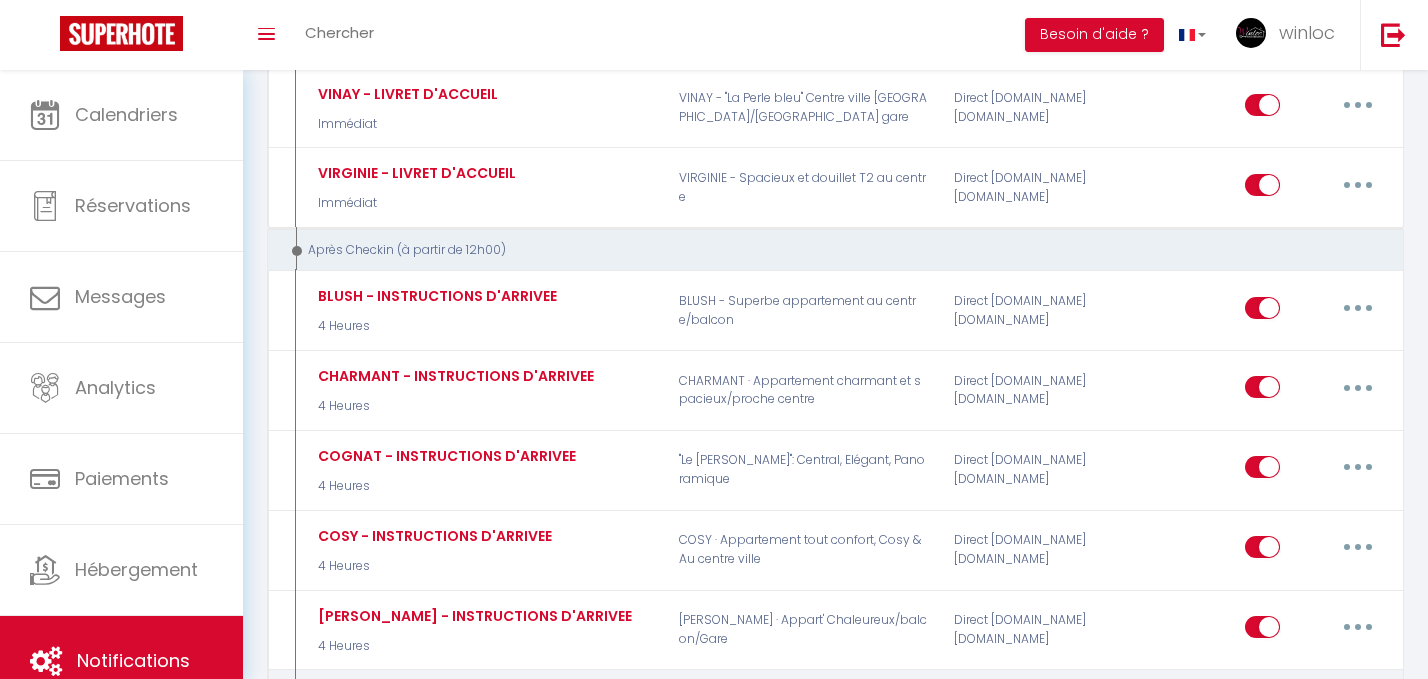 scroll, scrollTop: 2586, scrollLeft: 0, axis: vertical 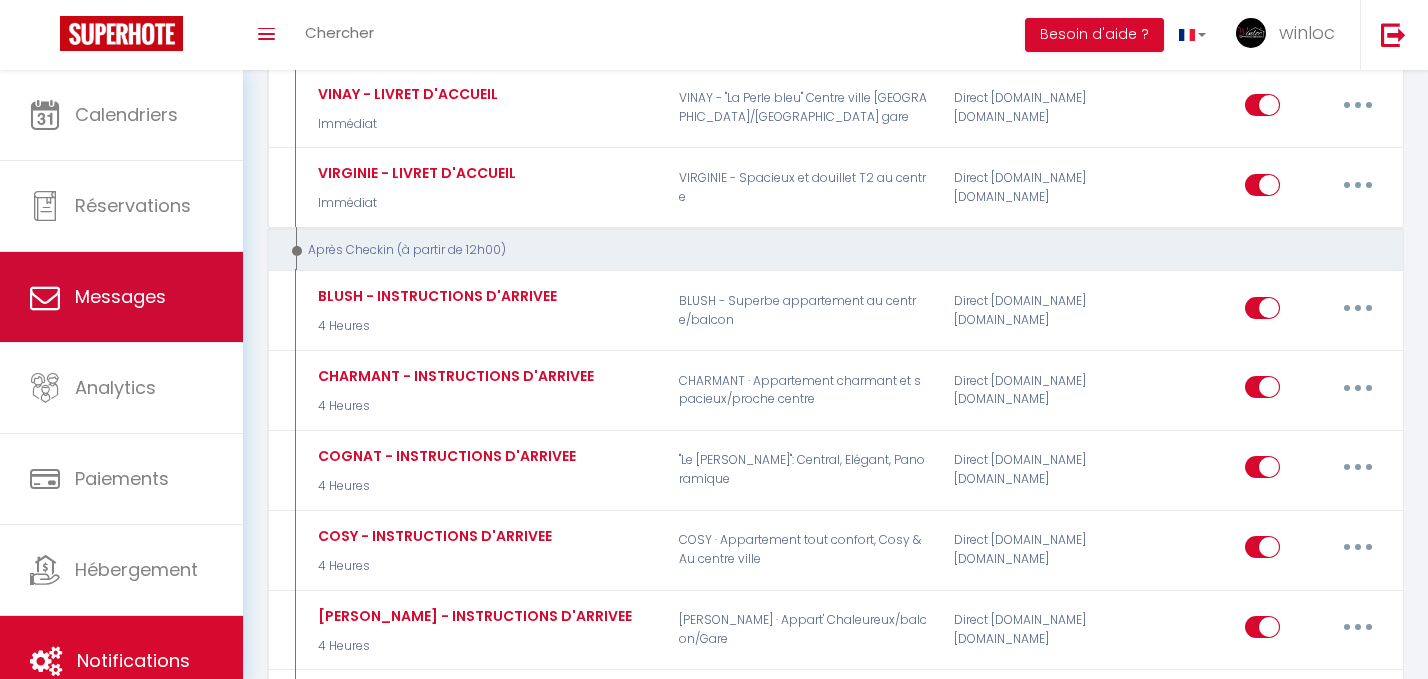 click on "Messages" at bounding box center (121, 297) 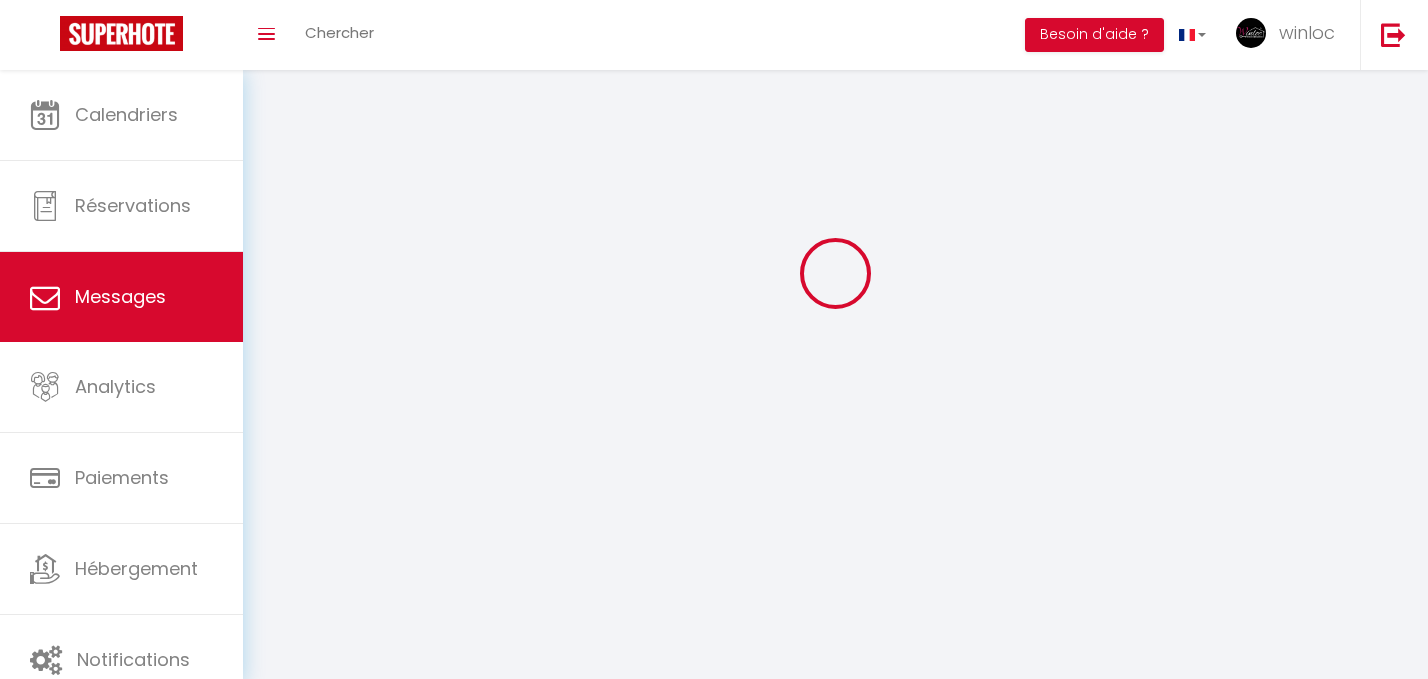 scroll, scrollTop: 0, scrollLeft: 0, axis: both 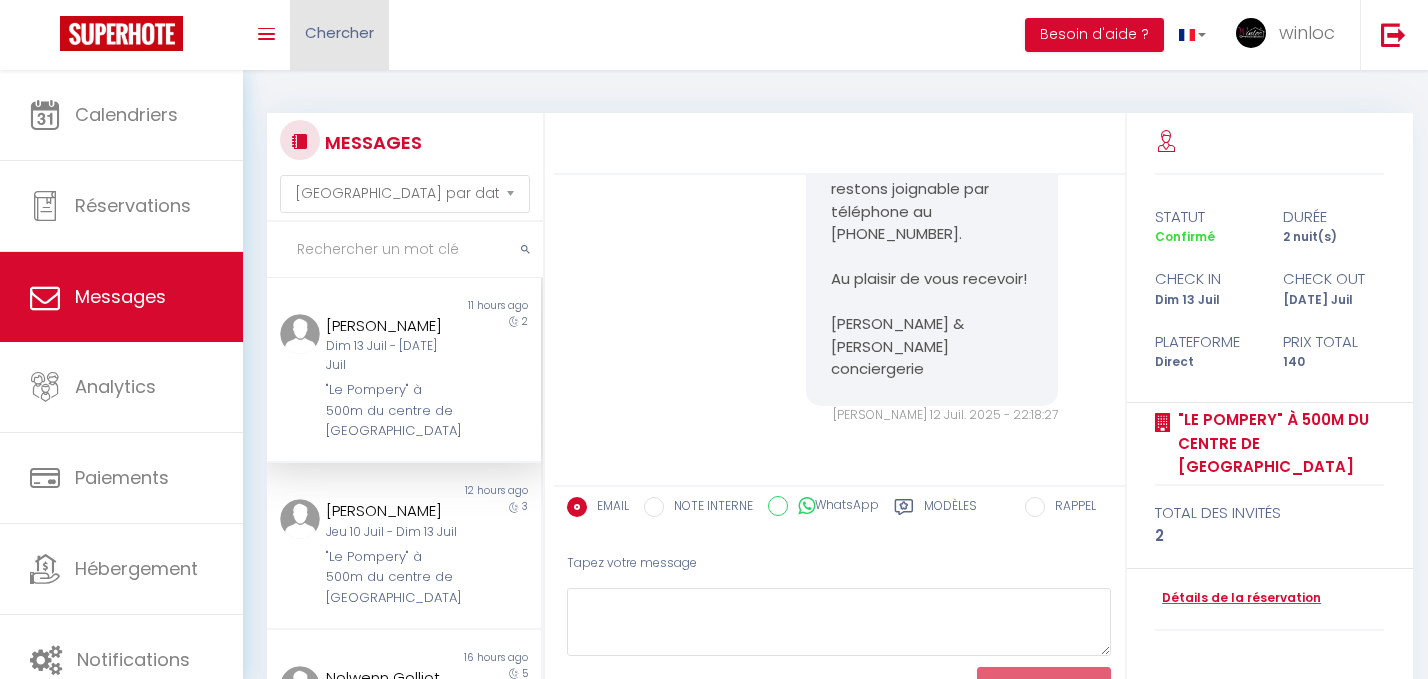 click on "Chercher" at bounding box center (339, 32) 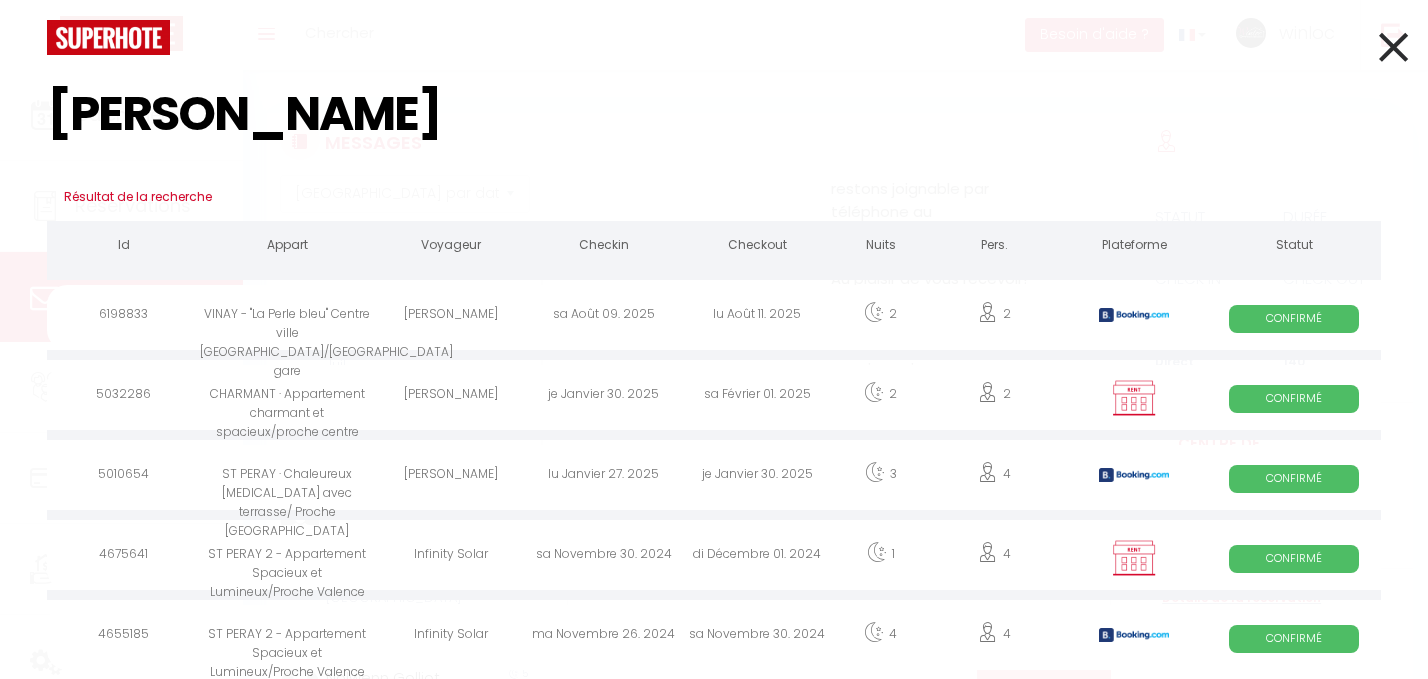type on "[PERSON_NAME]" 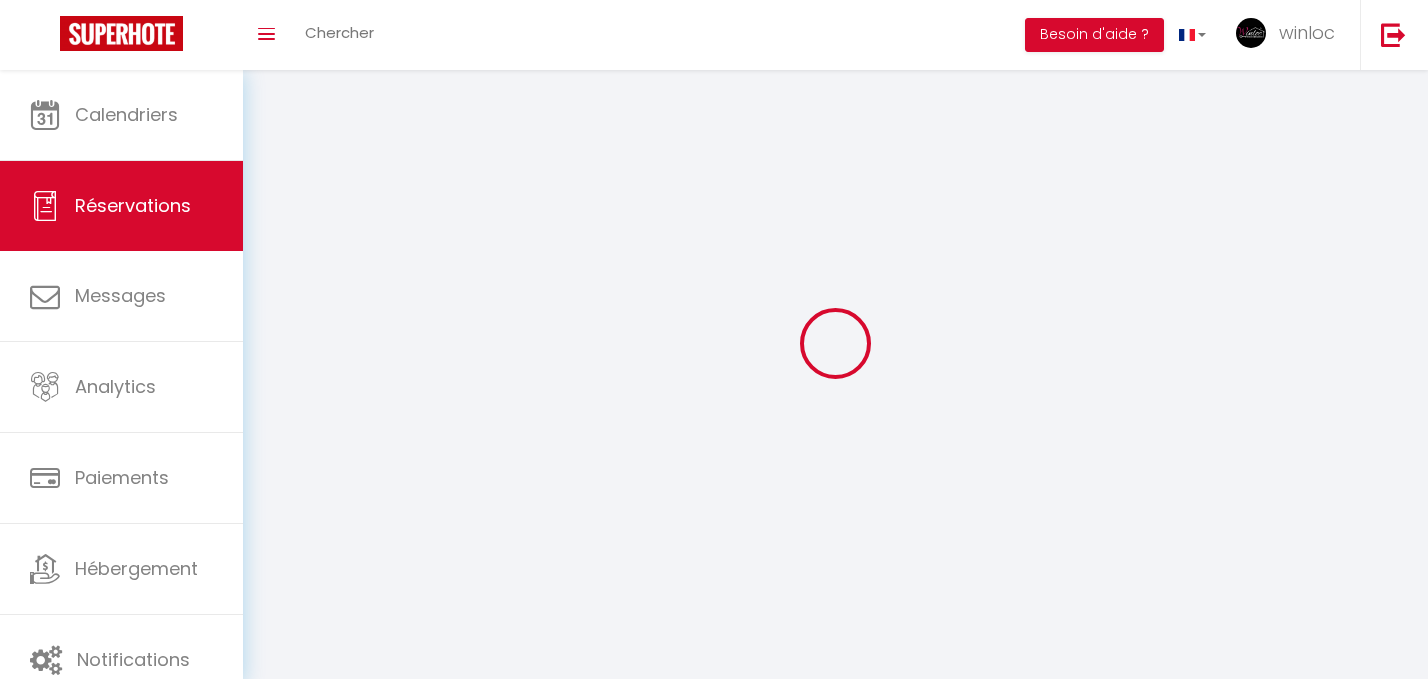 select 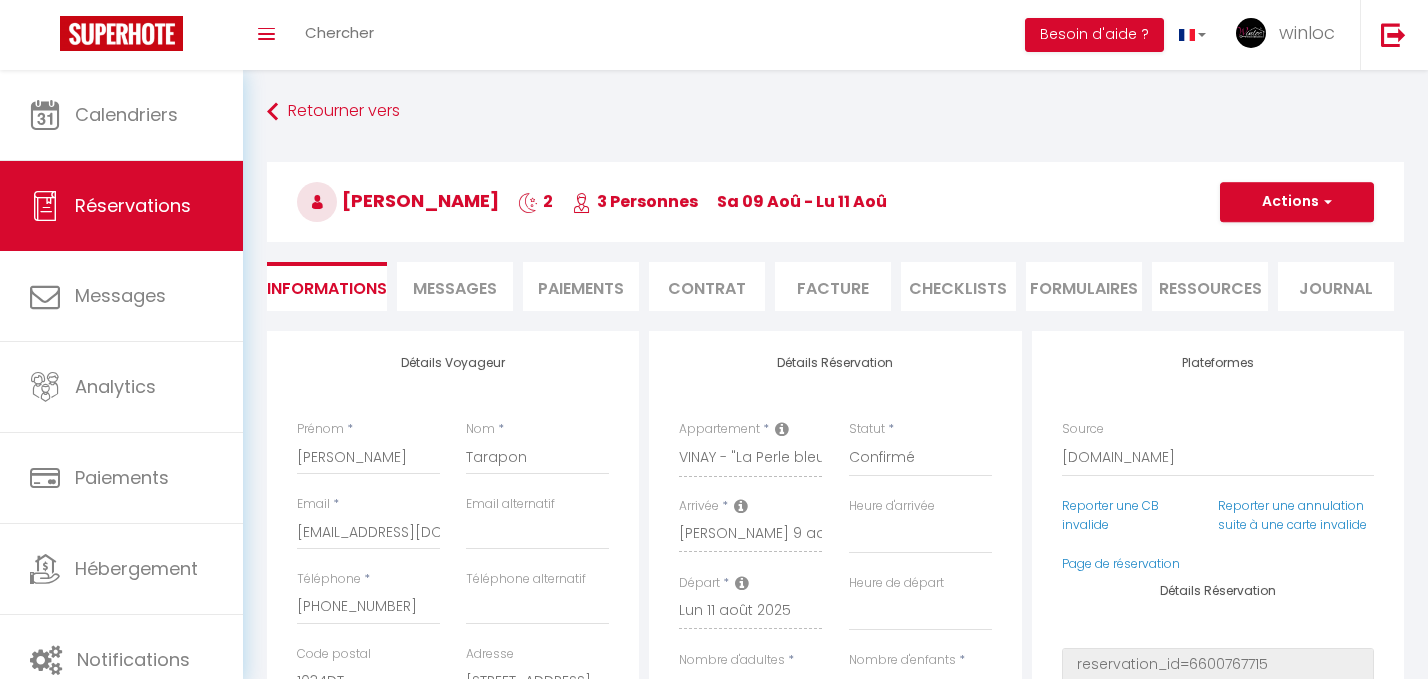 select 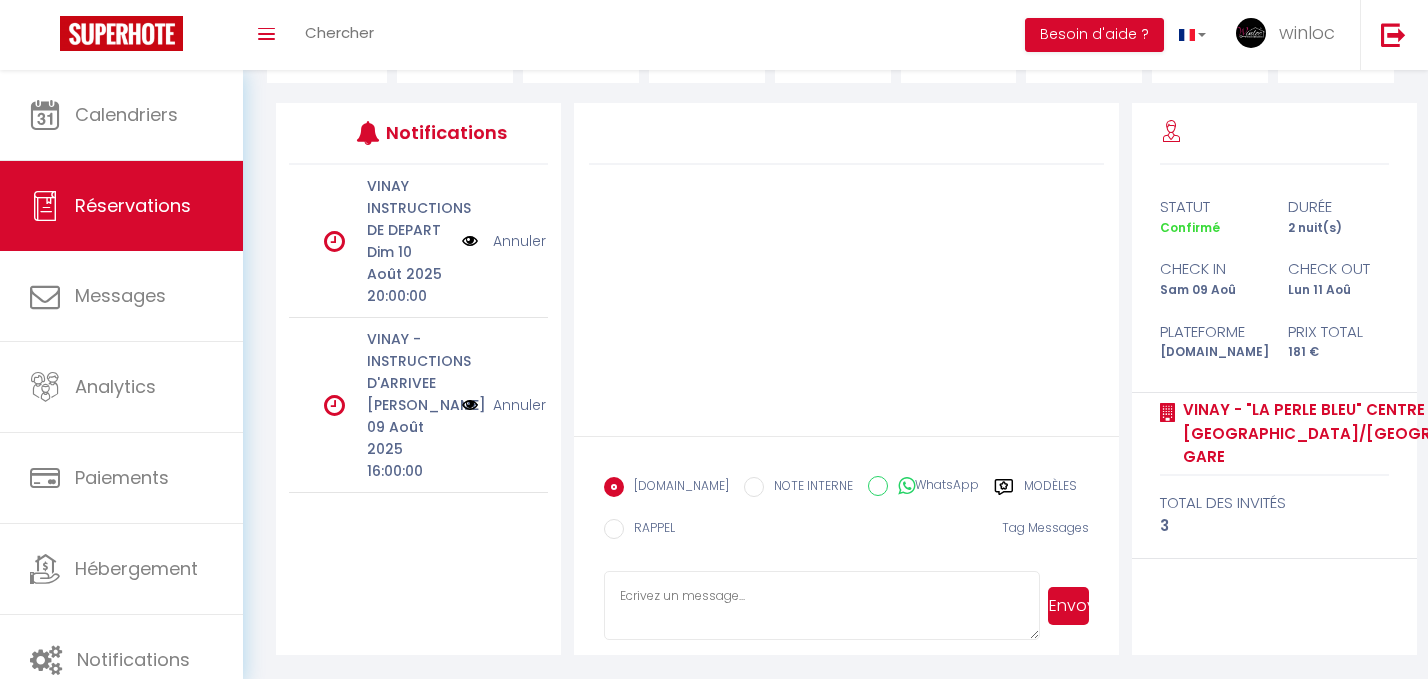 scroll, scrollTop: 227, scrollLeft: 0, axis: vertical 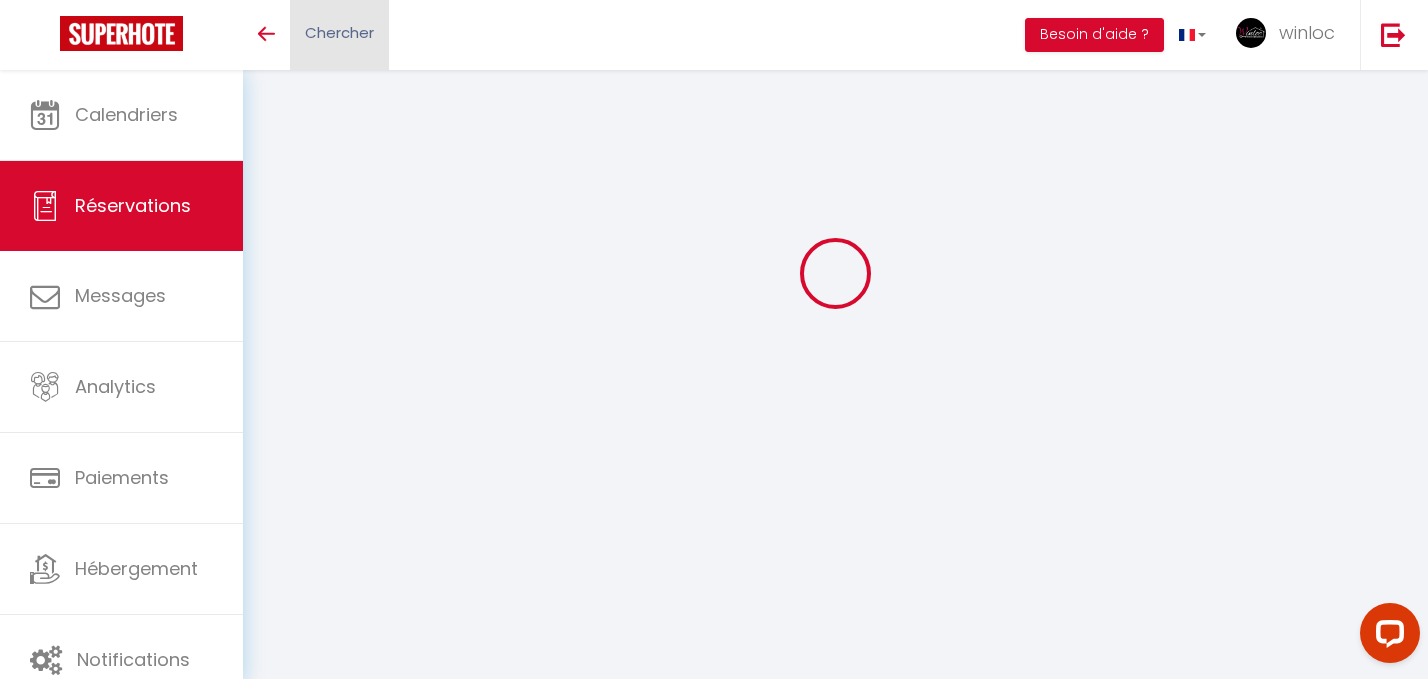 select 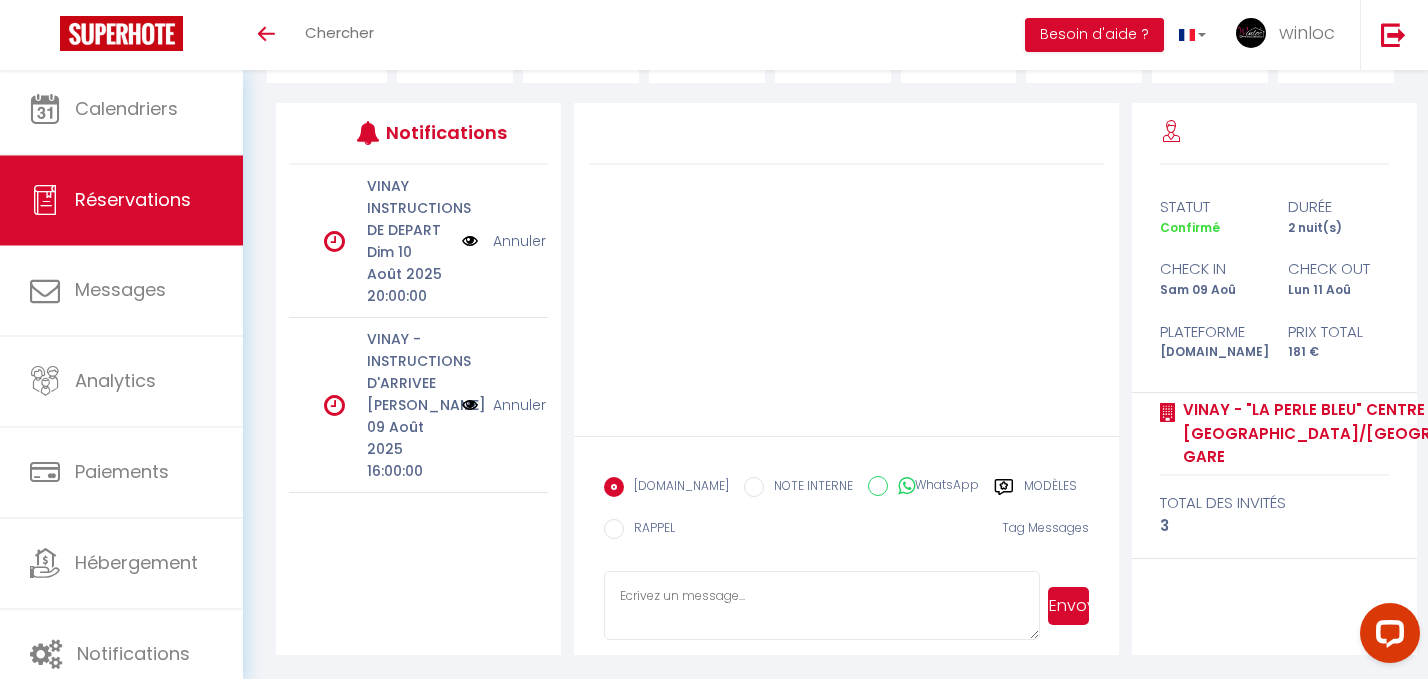 scroll, scrollTop: 227, scrollLeft: 0, axis: vertical 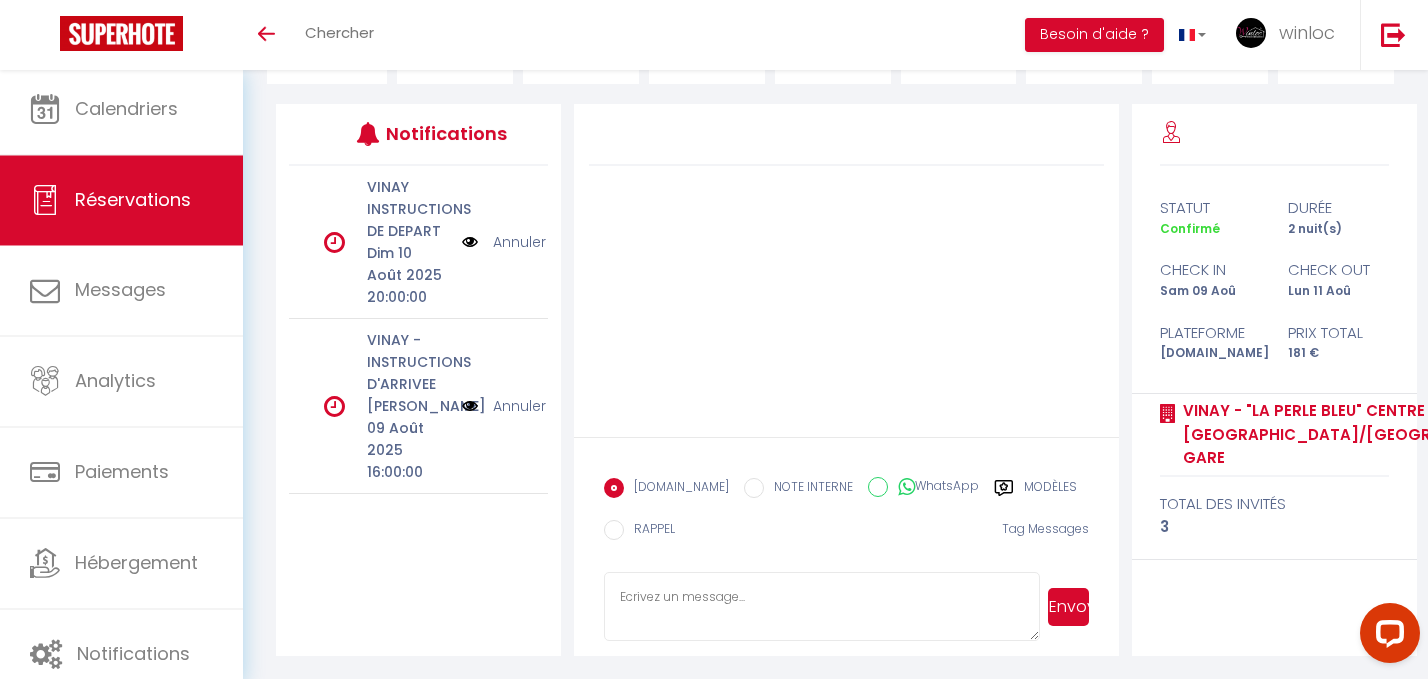 click at bounding box center (822, 607) 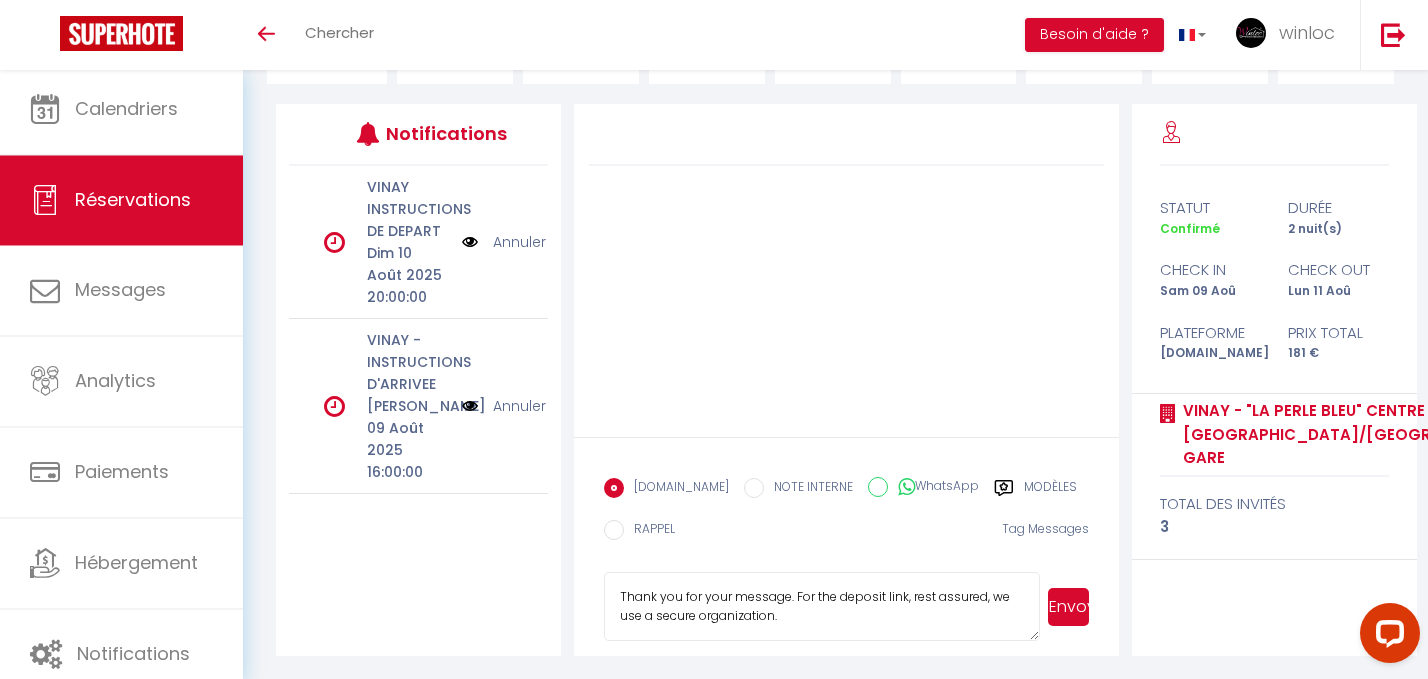click on "Envoyer" at bounding box center (1068, 607) 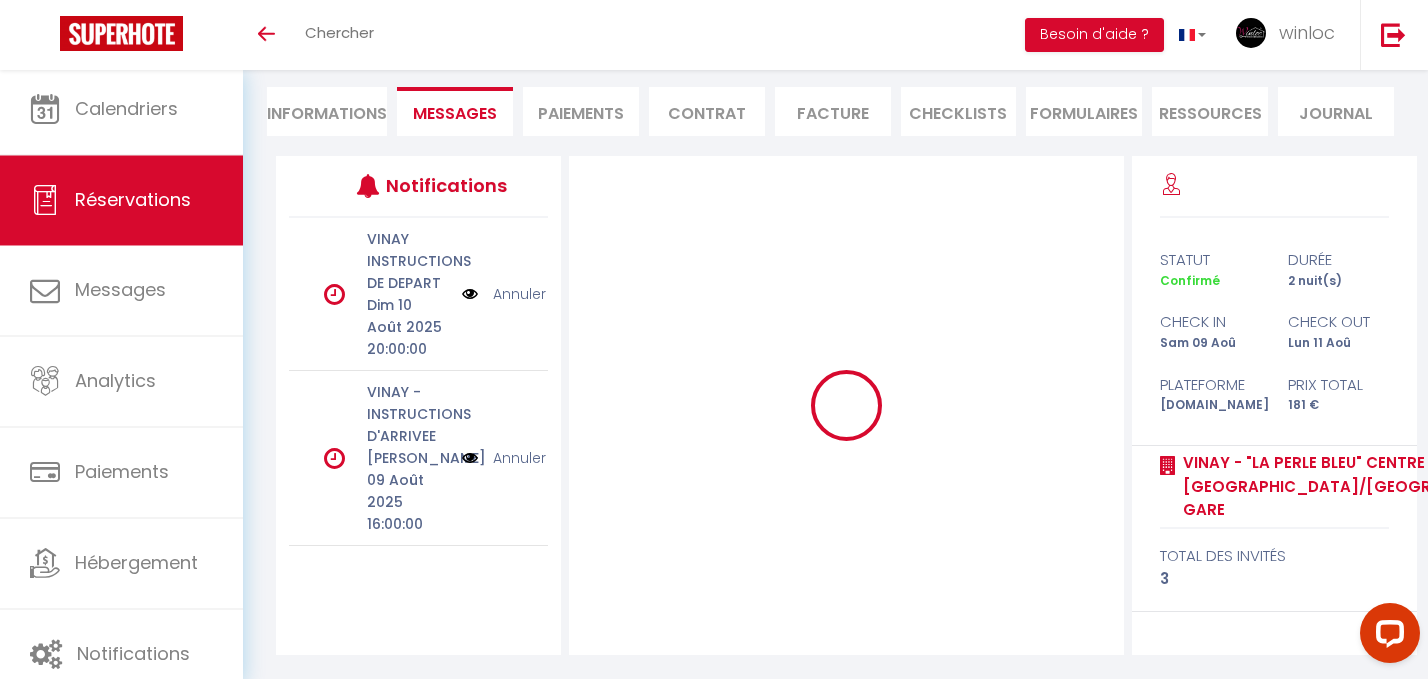 scroll, scrollTop: 175, scrollLeft: 0, axis: vertical 